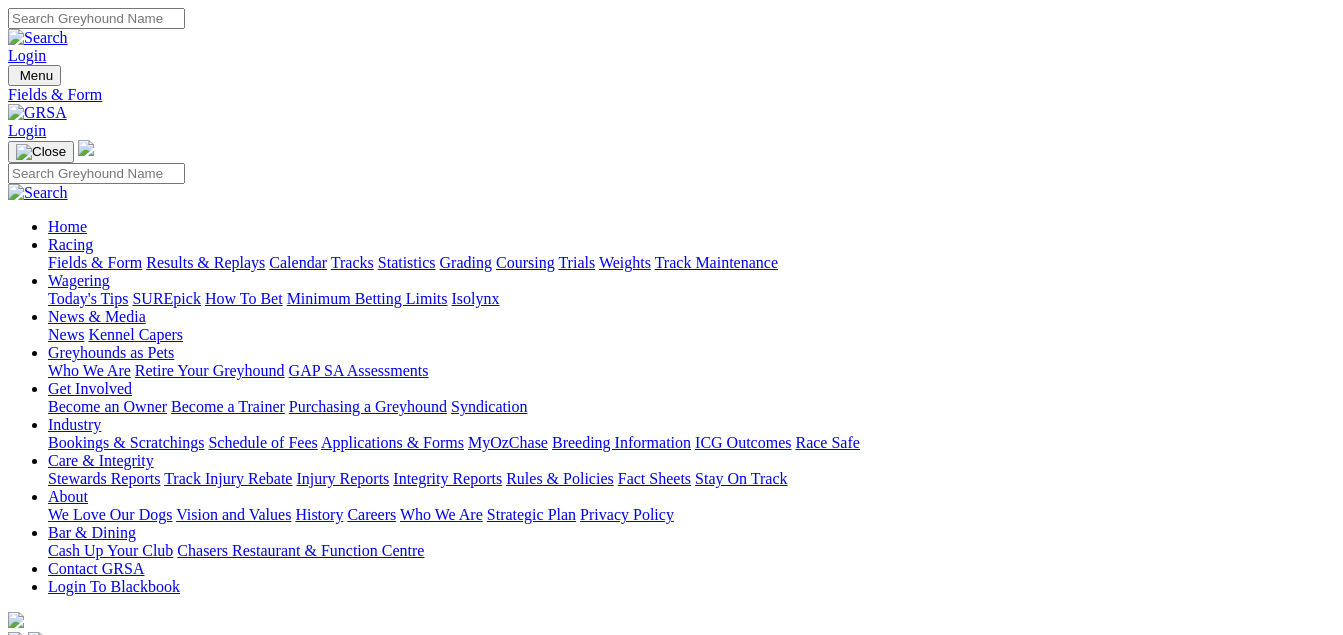 scroll, scrollTop: 0, scrollLeft: 0, axis: both 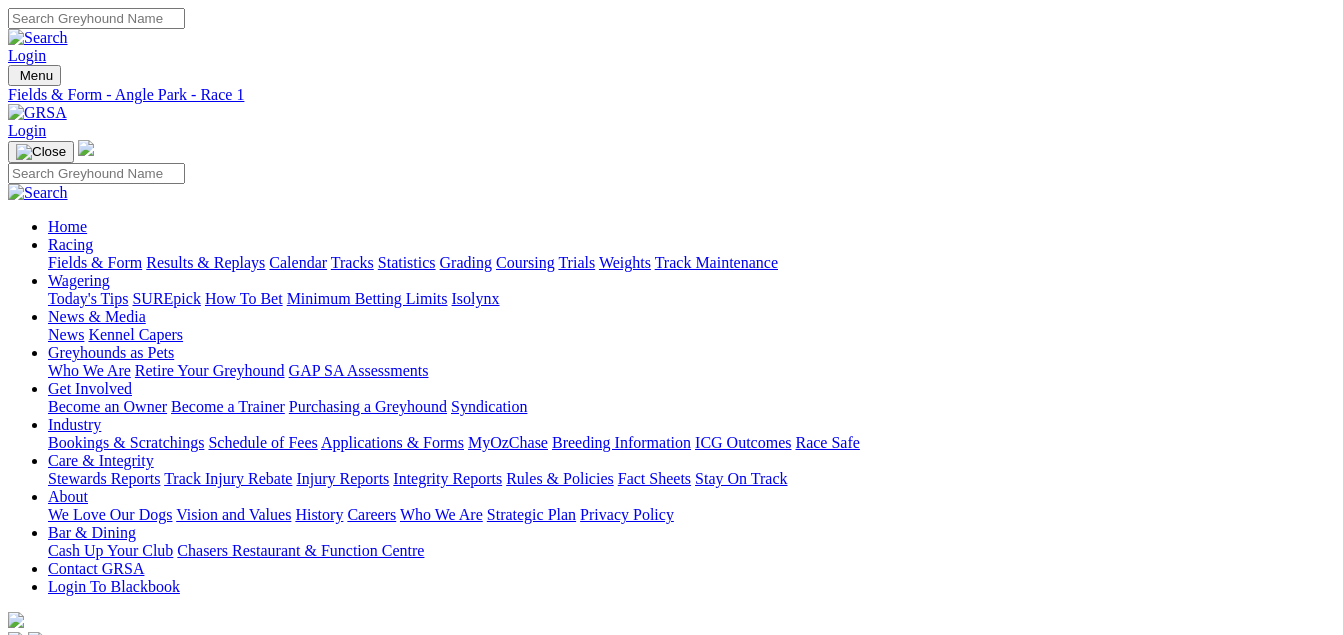 click on "R2
6:59pm" at bounding box center [671, 737] 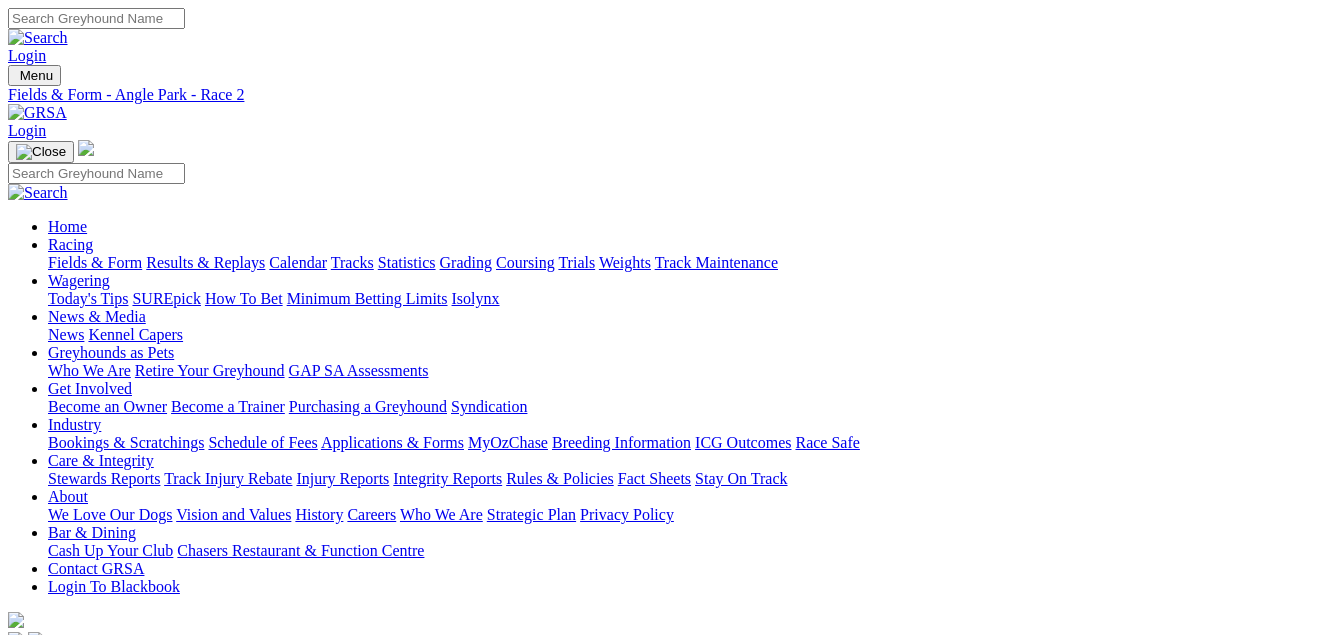 scroll, scrollTop: 0, scrollLeft: 0, axis: both 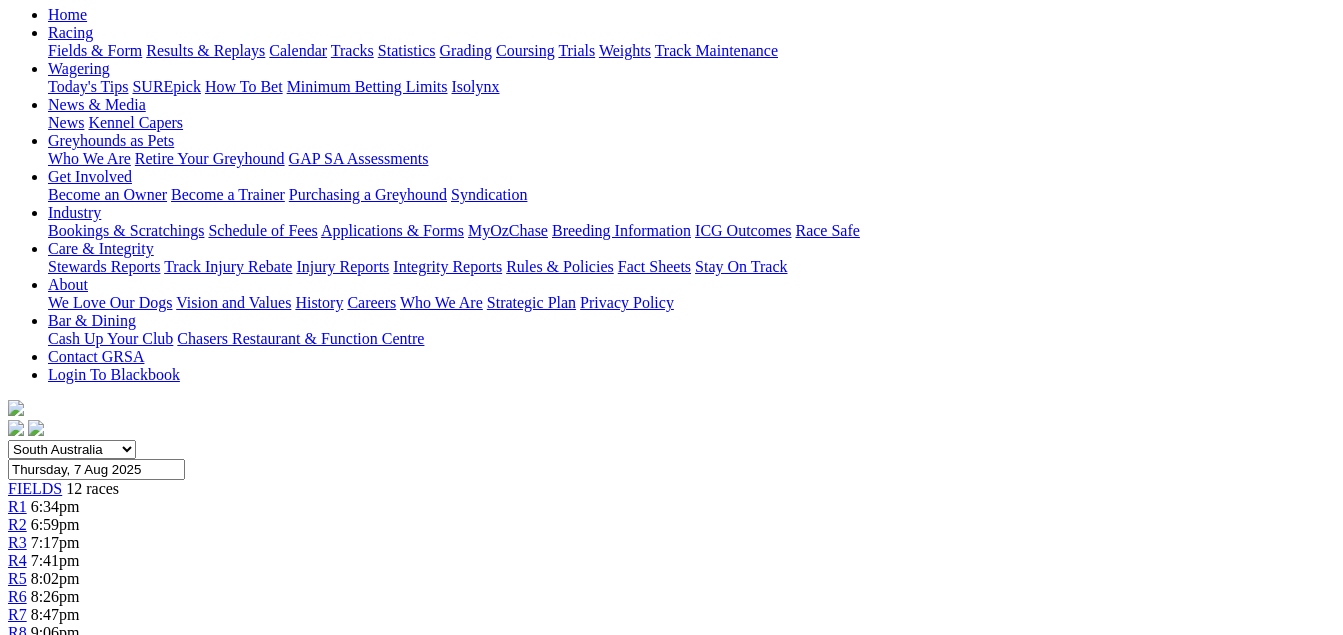 click on "R3" at bounding box center (17, 542) 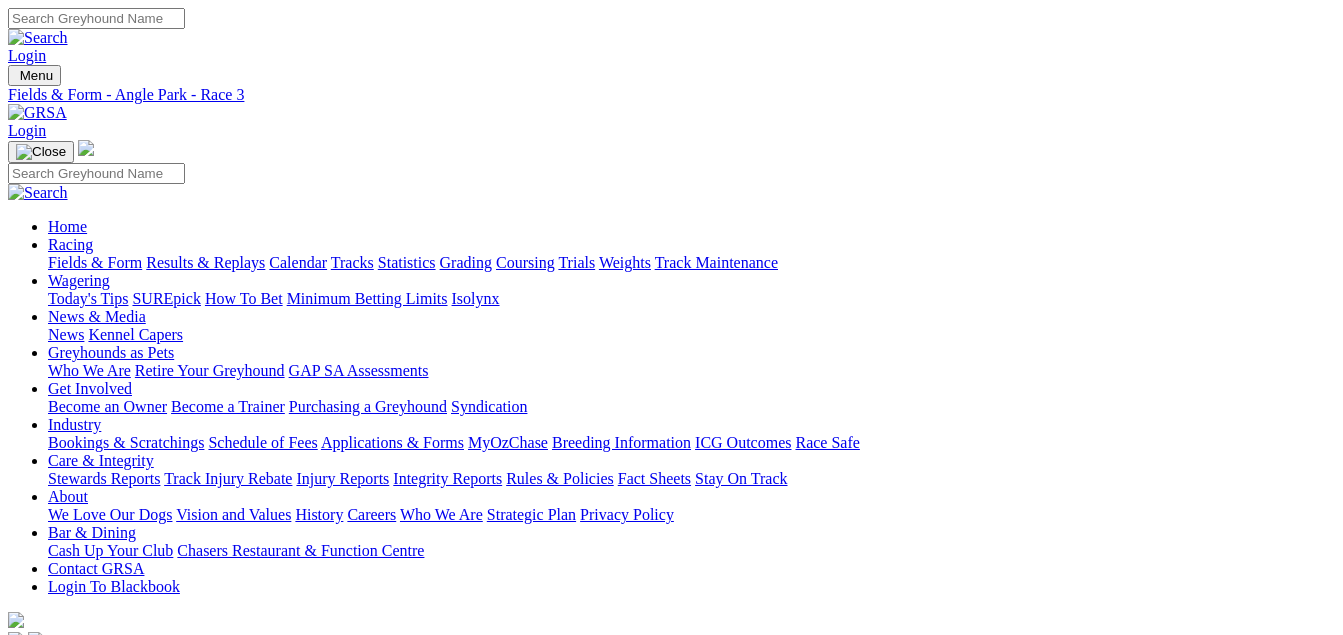 scroll, scrollTop: 0, scrollLeft: 0, axis: both 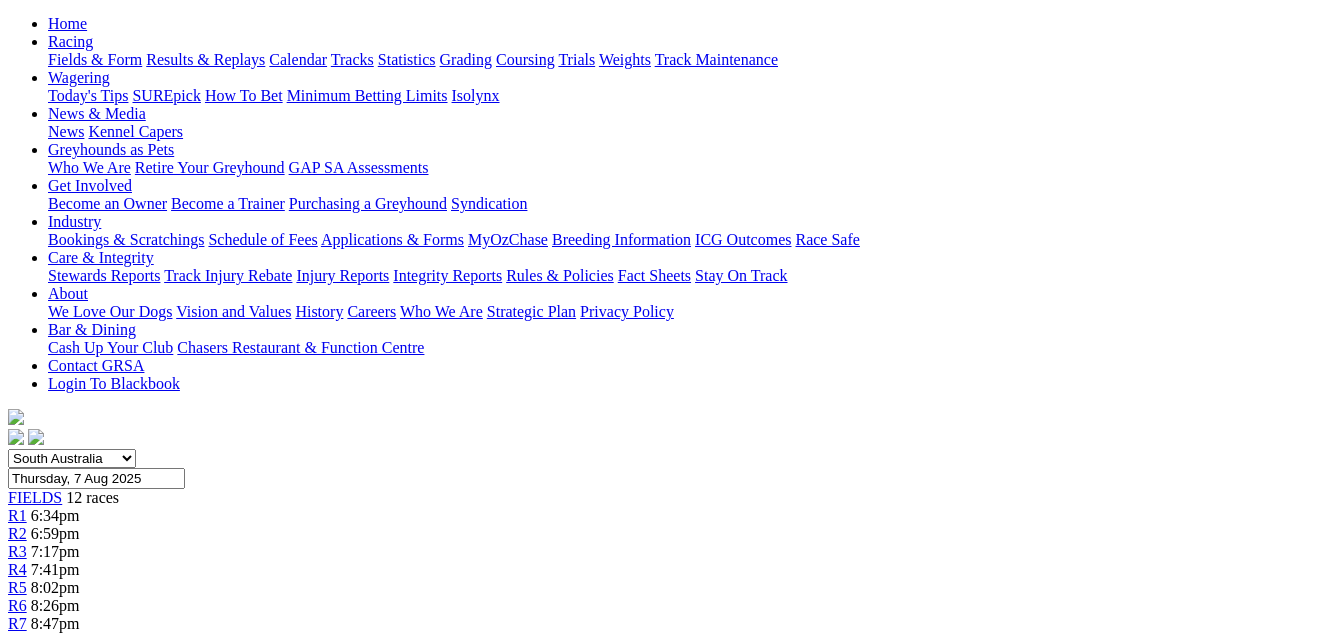 click on "R5" at bounding box center [17, 587] 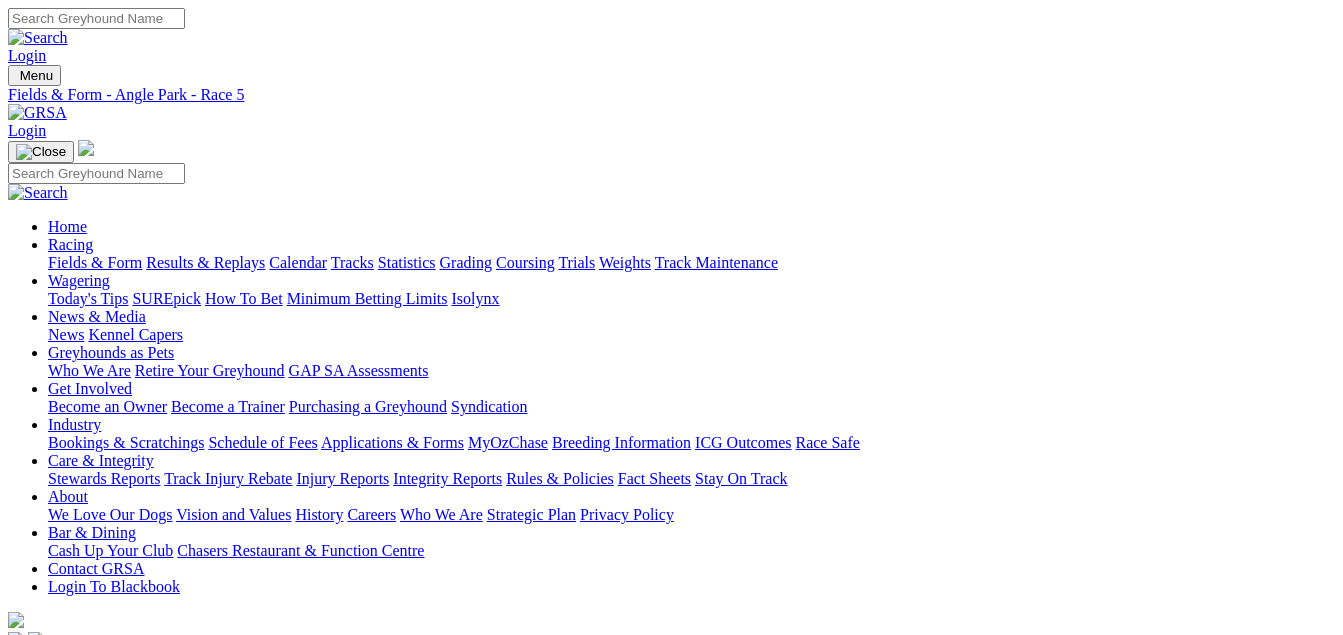scroll, scrollTop: 0, scrollLeft: 0, axis: both 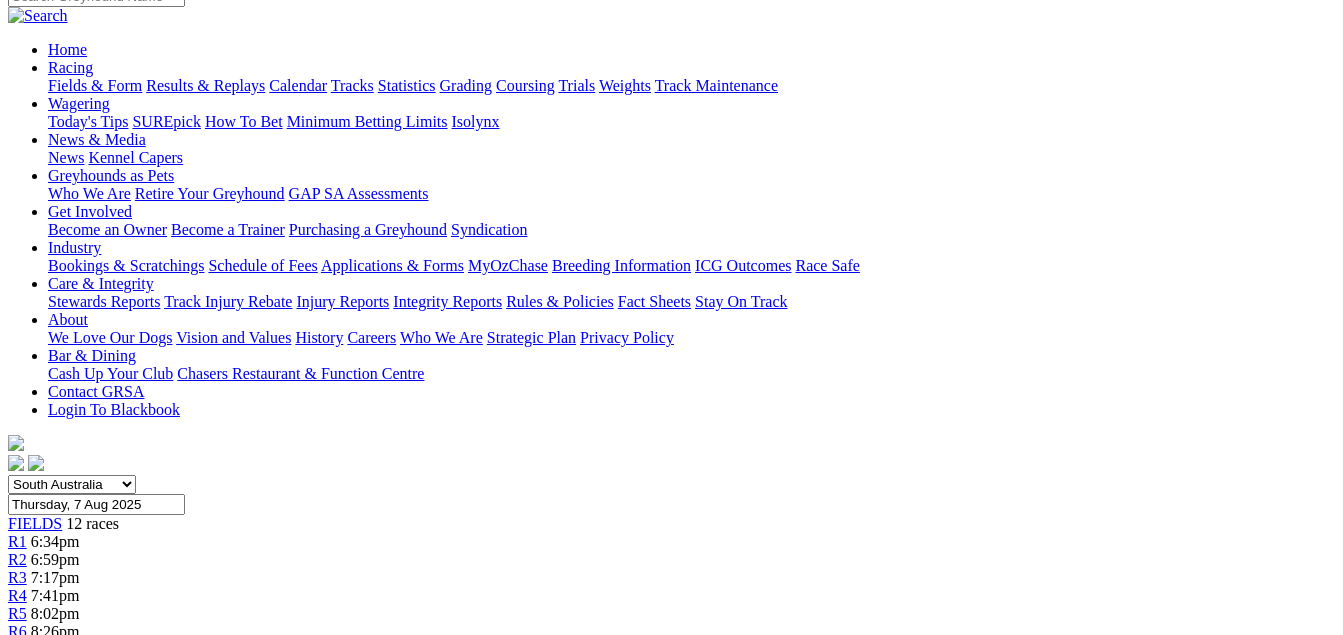 click on "8:26pm" at bounding box center [55, 631] 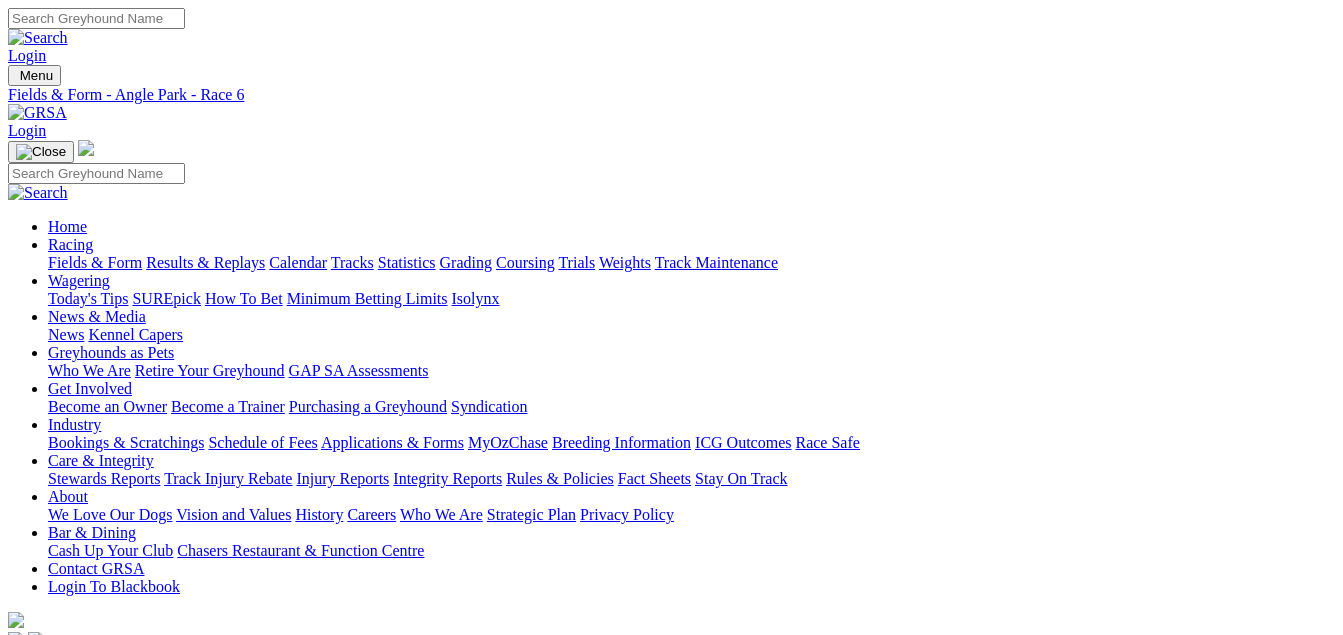 scroll, scrollTop: 0, scrollLeft: 0, axis: both 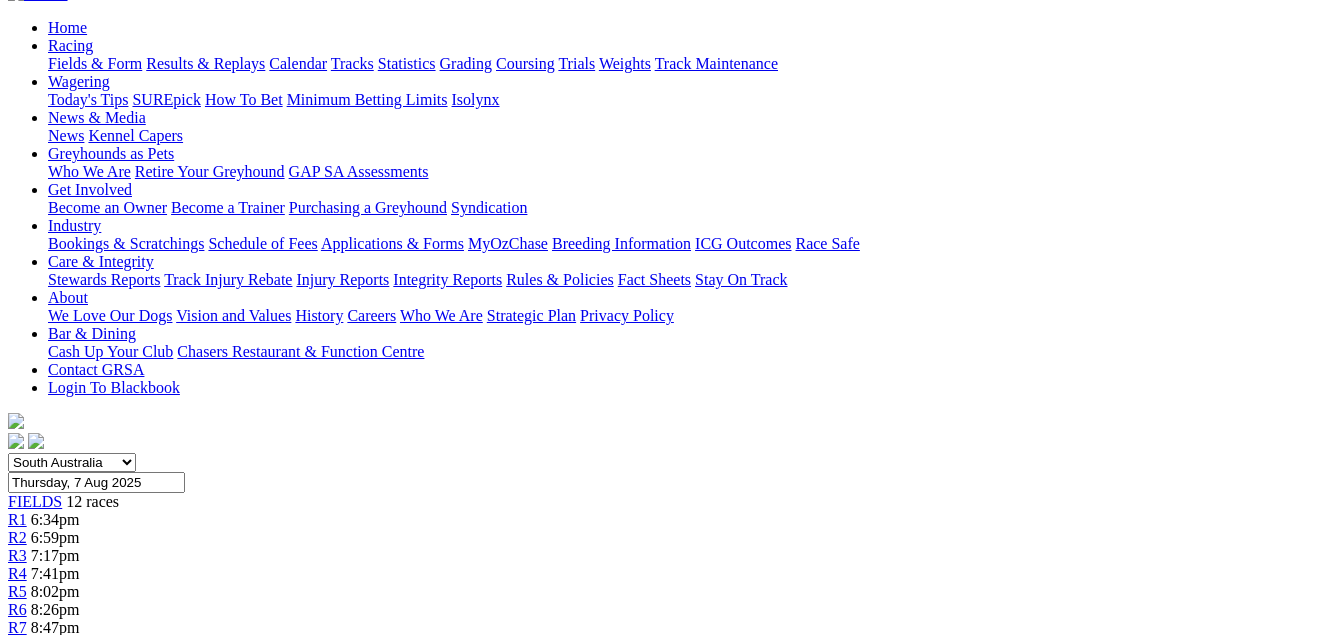 click on "R7" at bounding box center [17, 627] 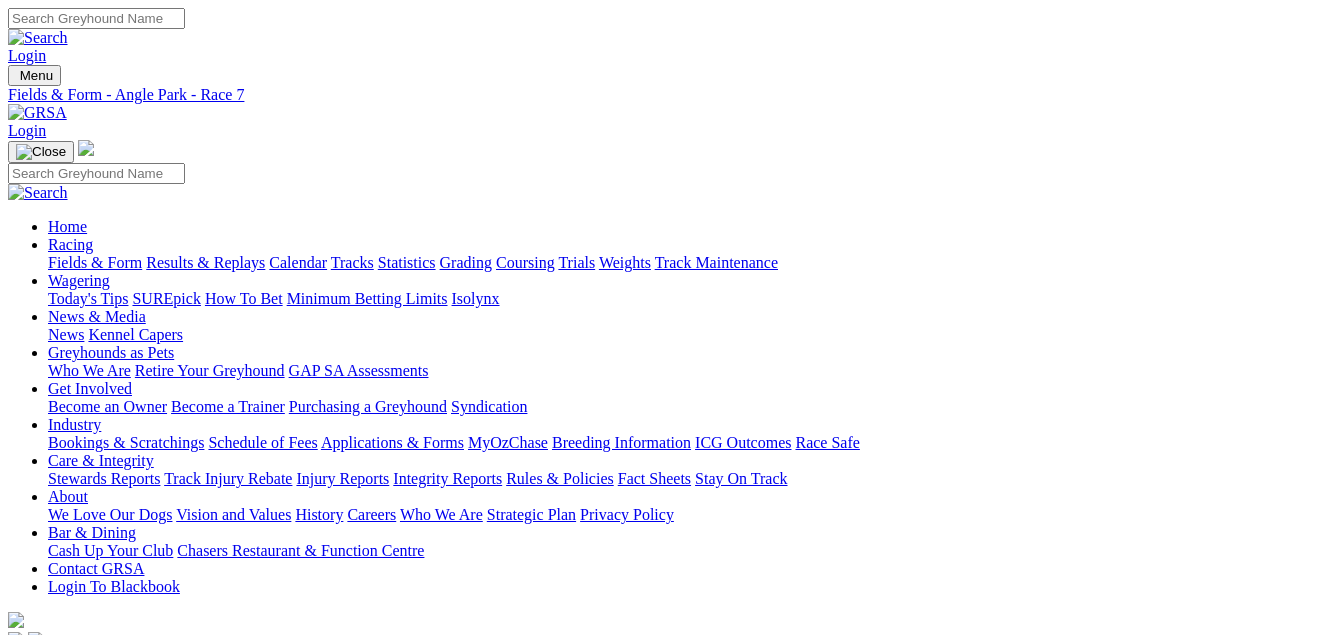 scroll, scrollTop: 0, scrollLeft: 0, axis: both 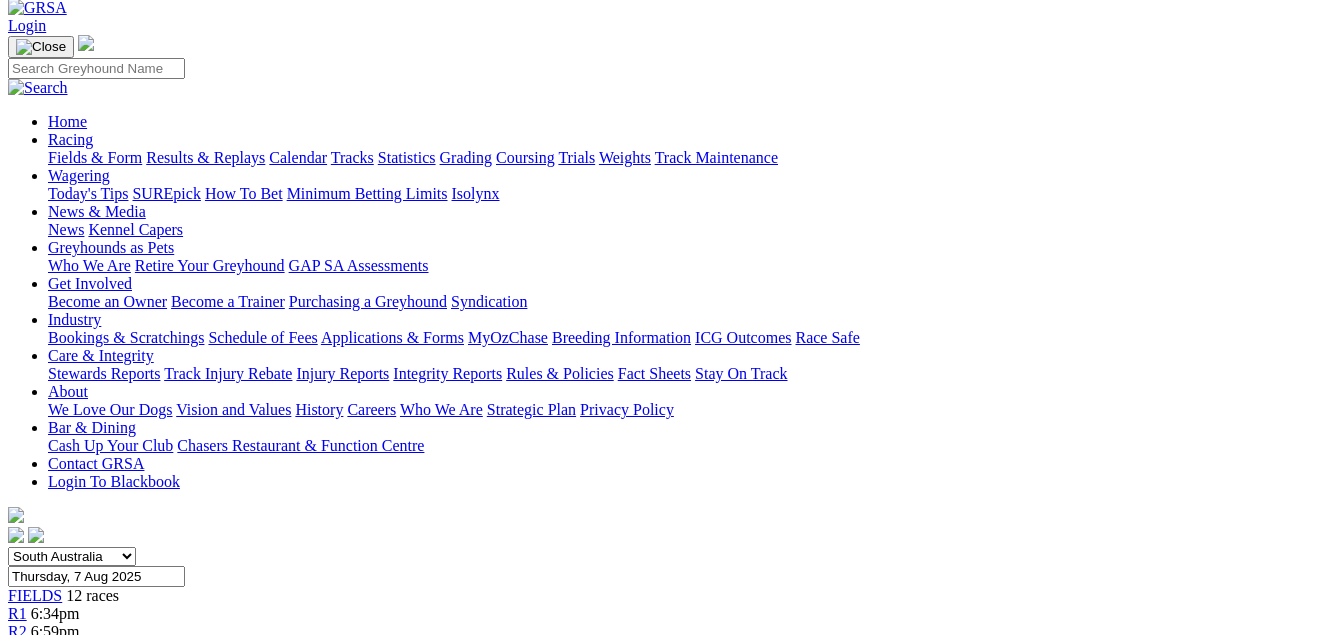 click on "R8
9:06pm" at bounding box center (671, 740) 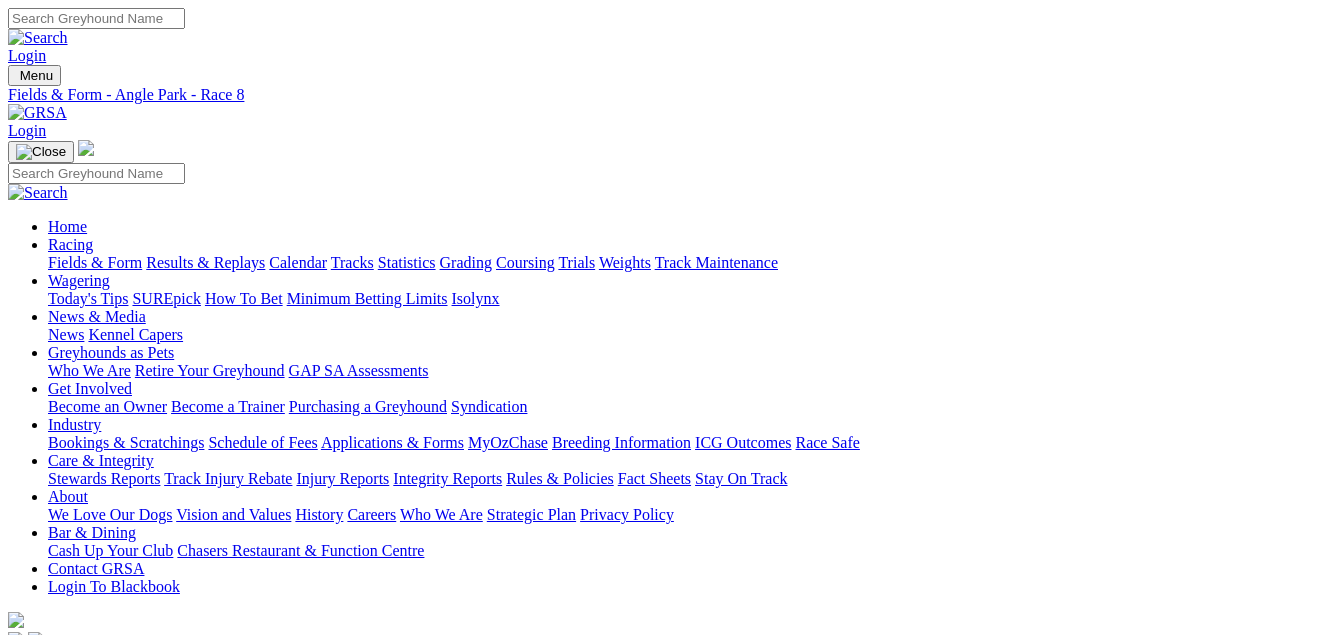 scroll, scrollTop: 0, scrollLeft: 0, axis: both 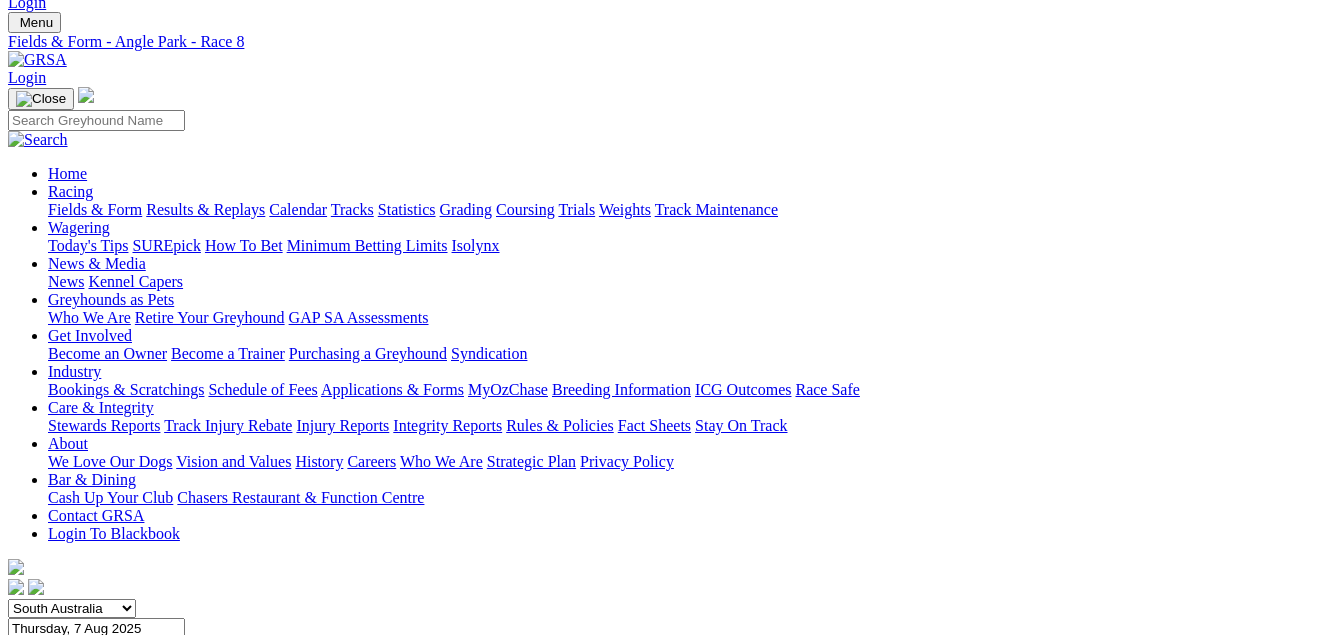 click on "R9
9:31pm" at bounding box center [671, 810] 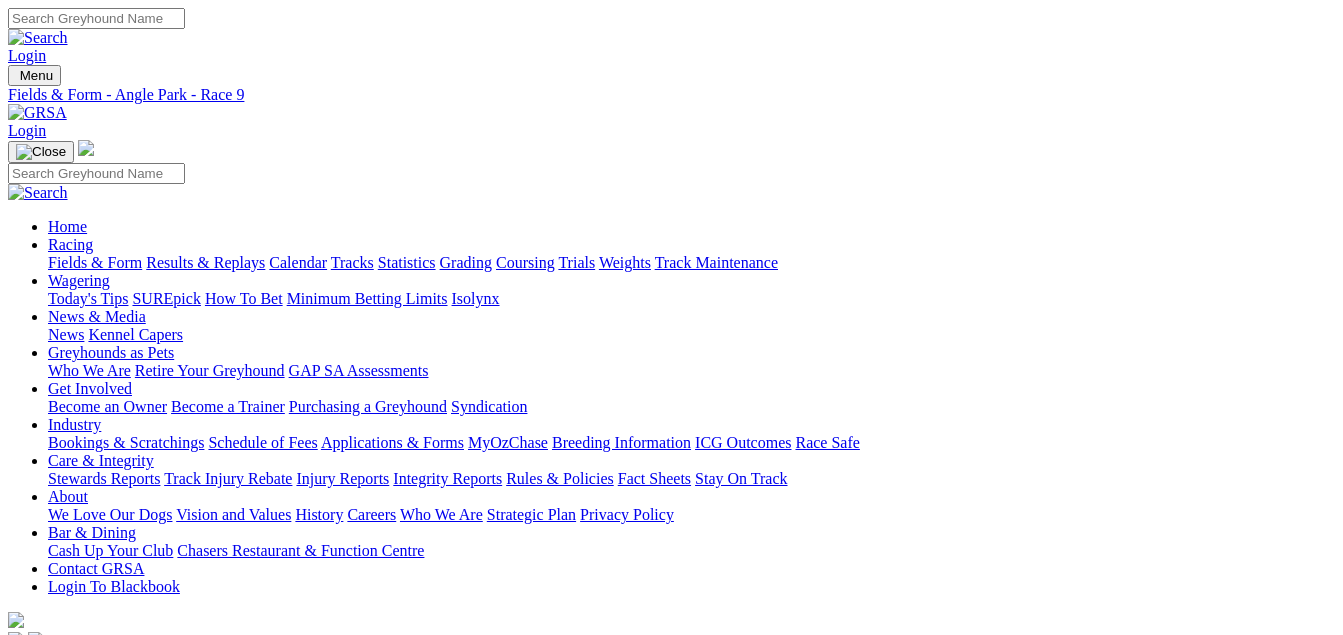 scroll, scrollTop: 0, scrollLeft: 0, axis: both 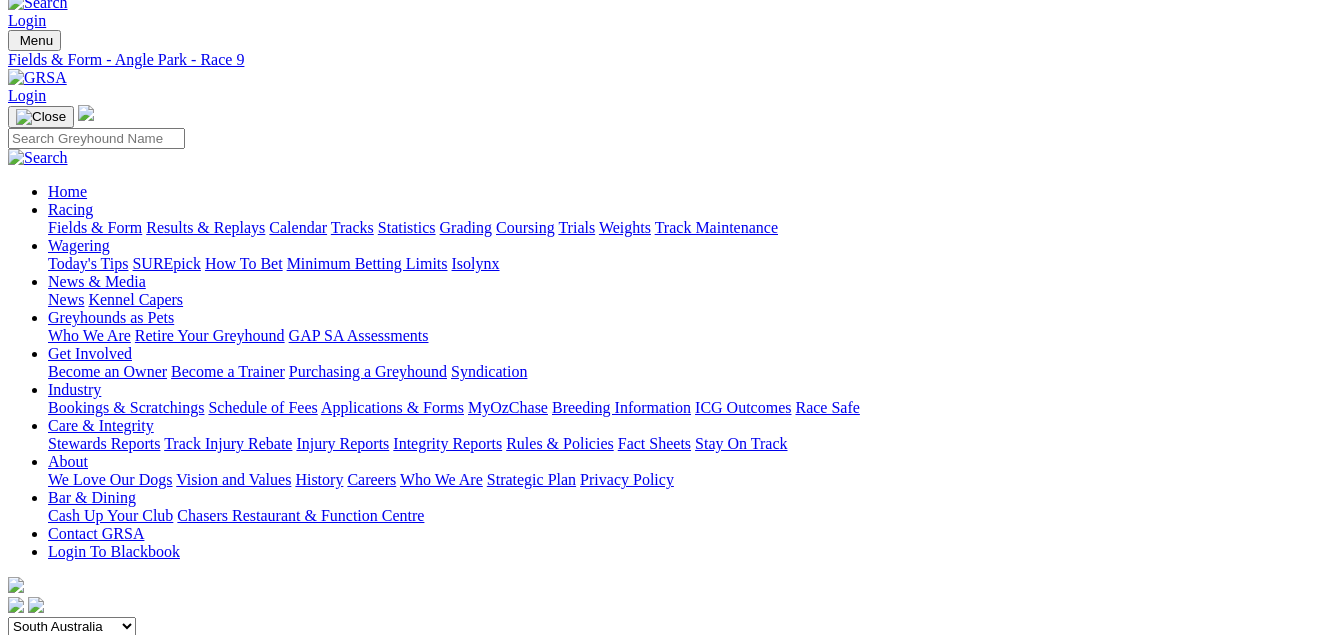 click on "R10" at bounding box center [21, 845] 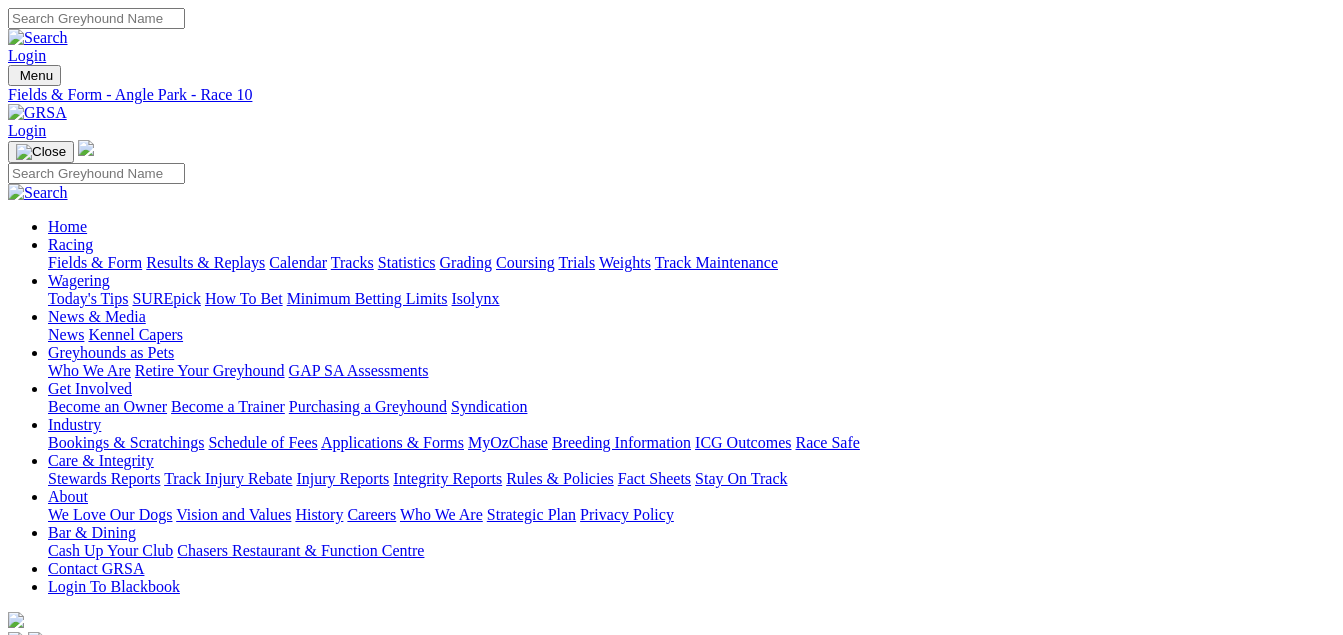 scroll, scrollTop: 0, scrollLeft: 0, axis: both 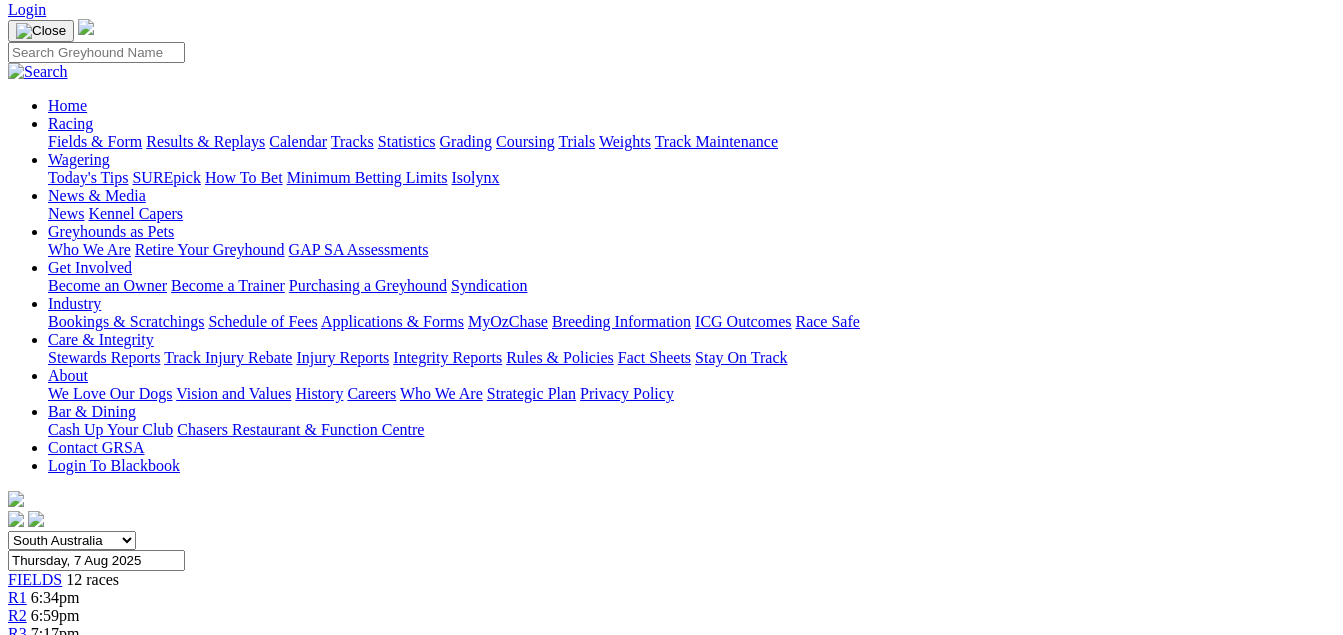 click on "R11" at bounding box center [21, 777] 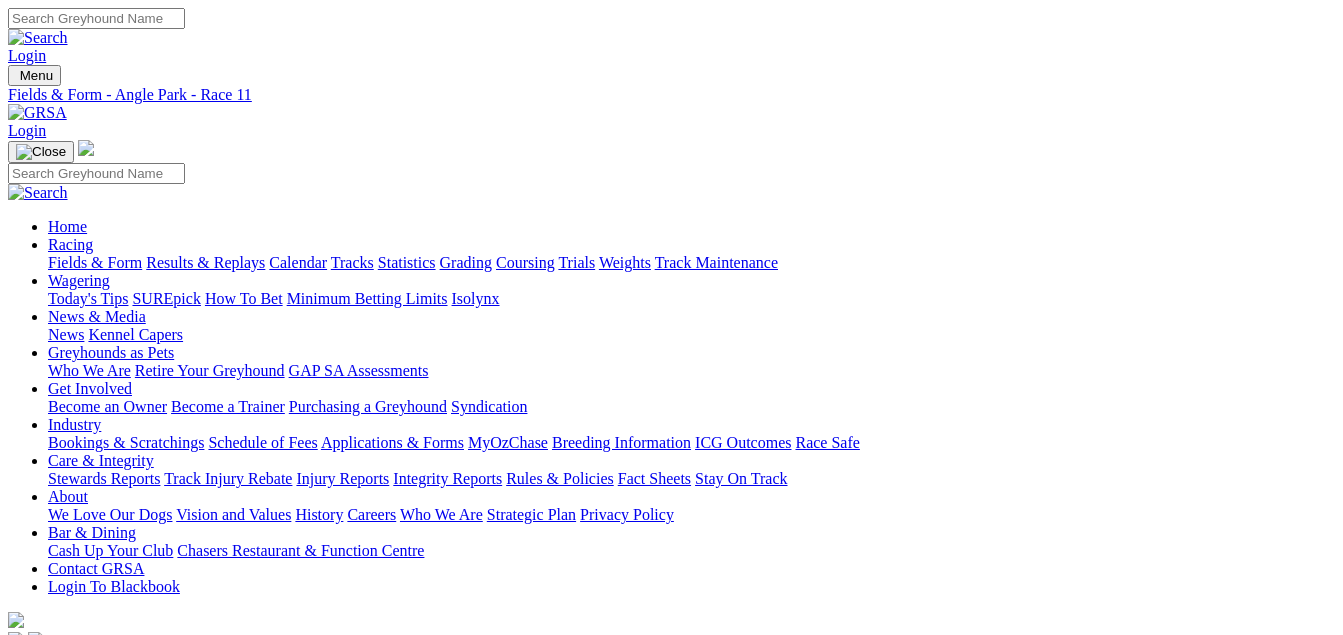 scroll, scrollTop: 0, scrollLeft: 0, axis: both 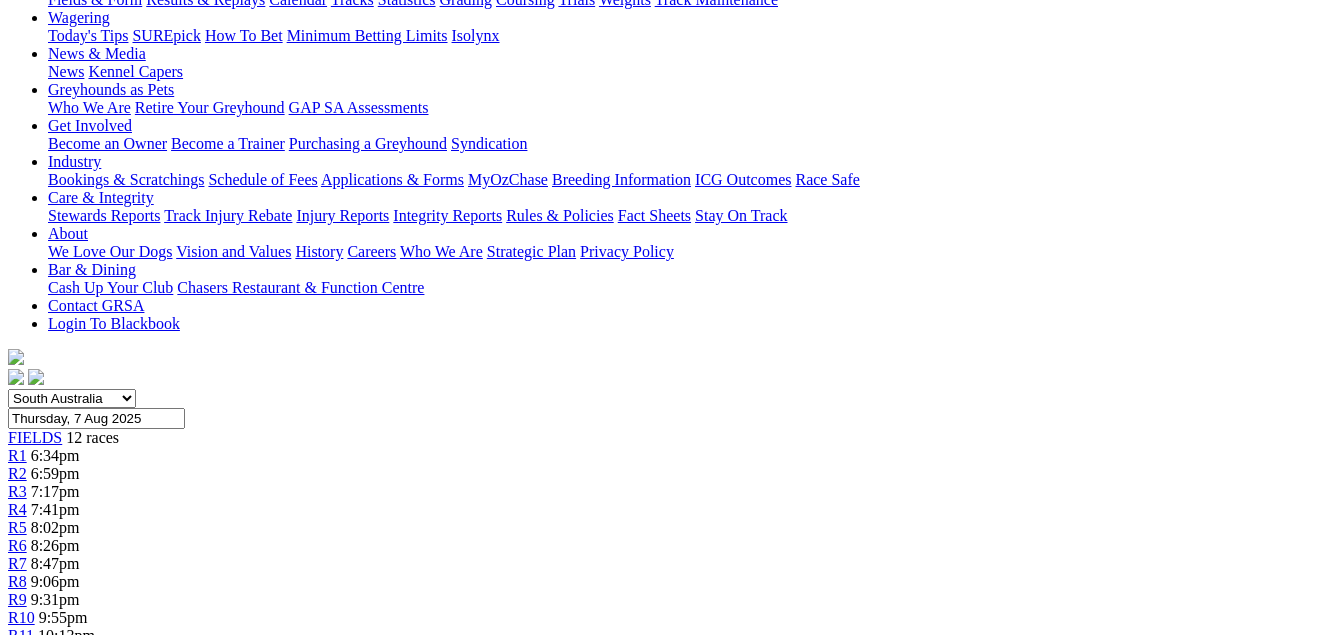 click on "[NUMBER]
[TIME]" at bounding box center [671, 654] 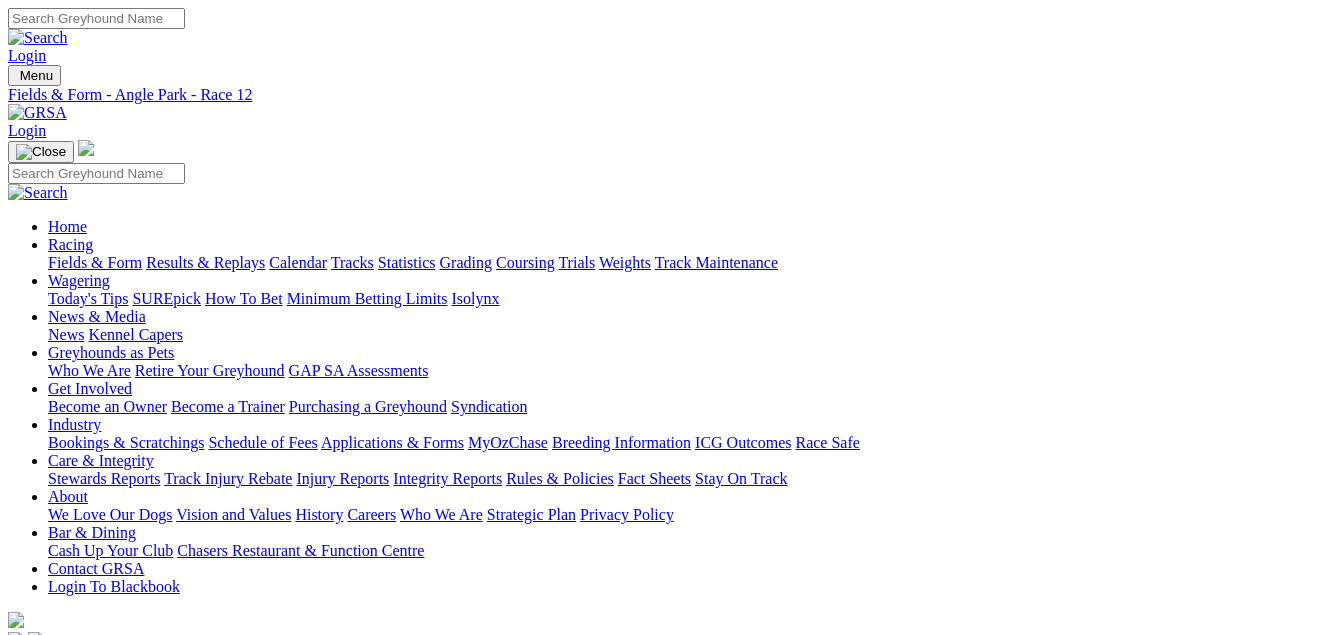 scroll, scrollTop: 0, scrollLeft: 0, axis: both 